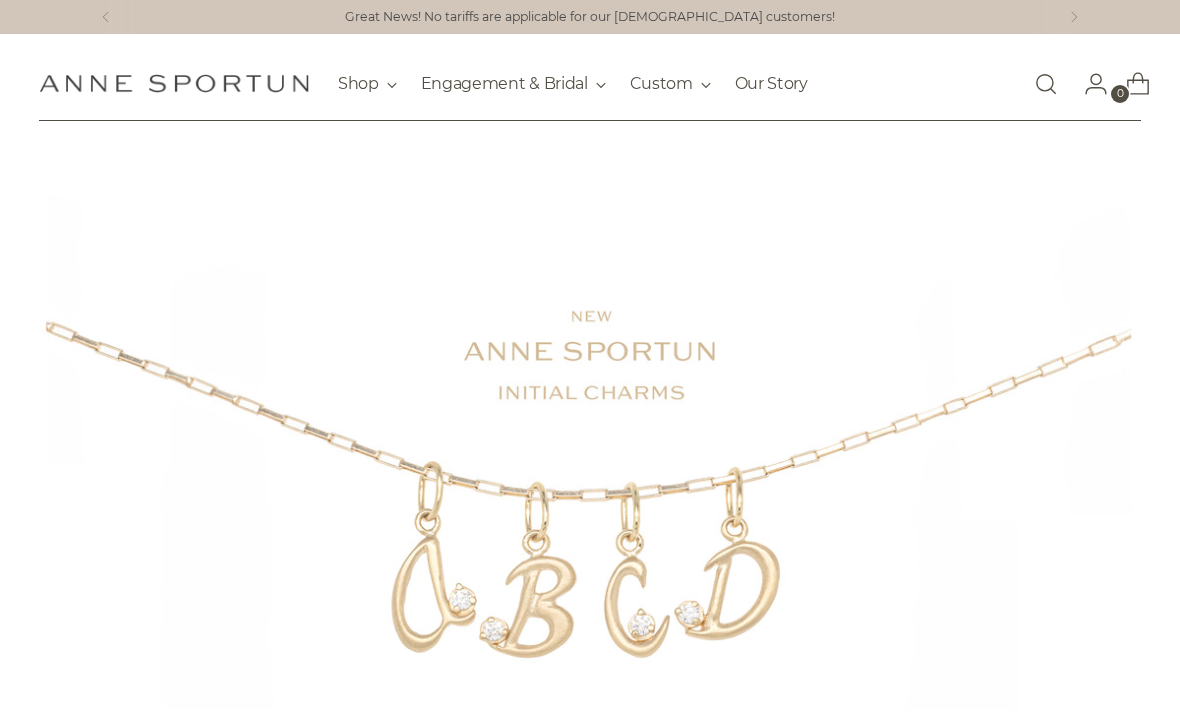 scroll, scrollTop: 0, scrollLeft: 0, axis: both 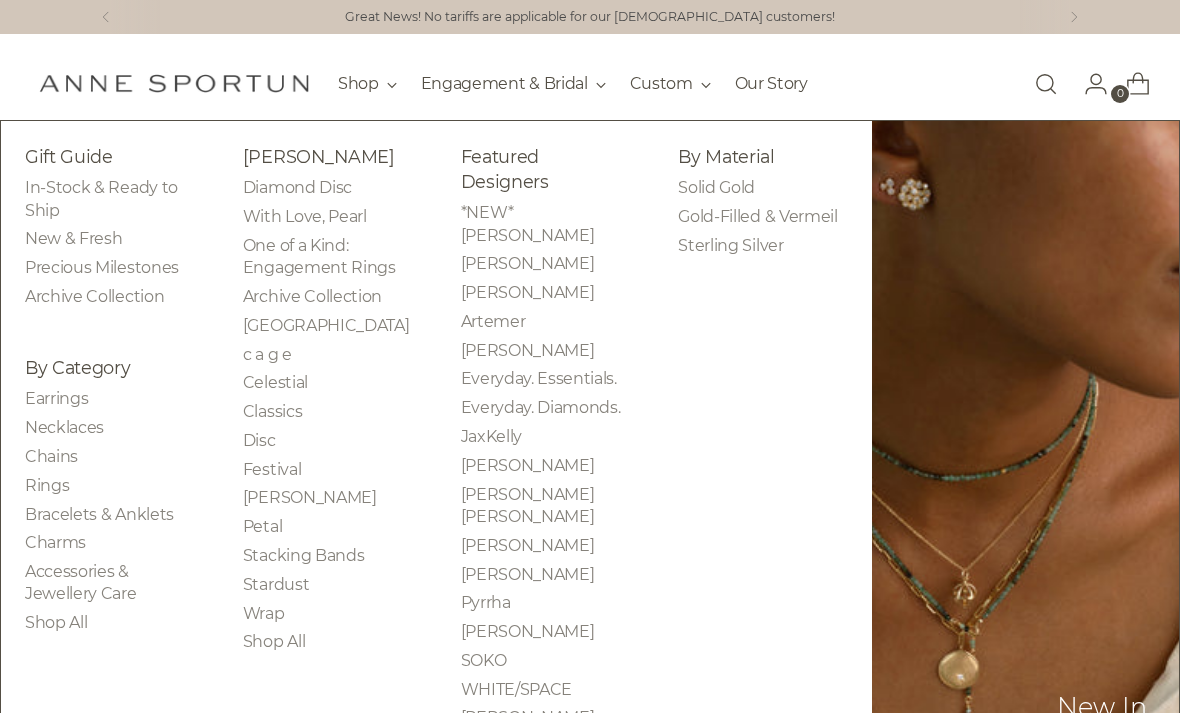 click on "Bracelets & Anklets" at bounding box center (99, 514) 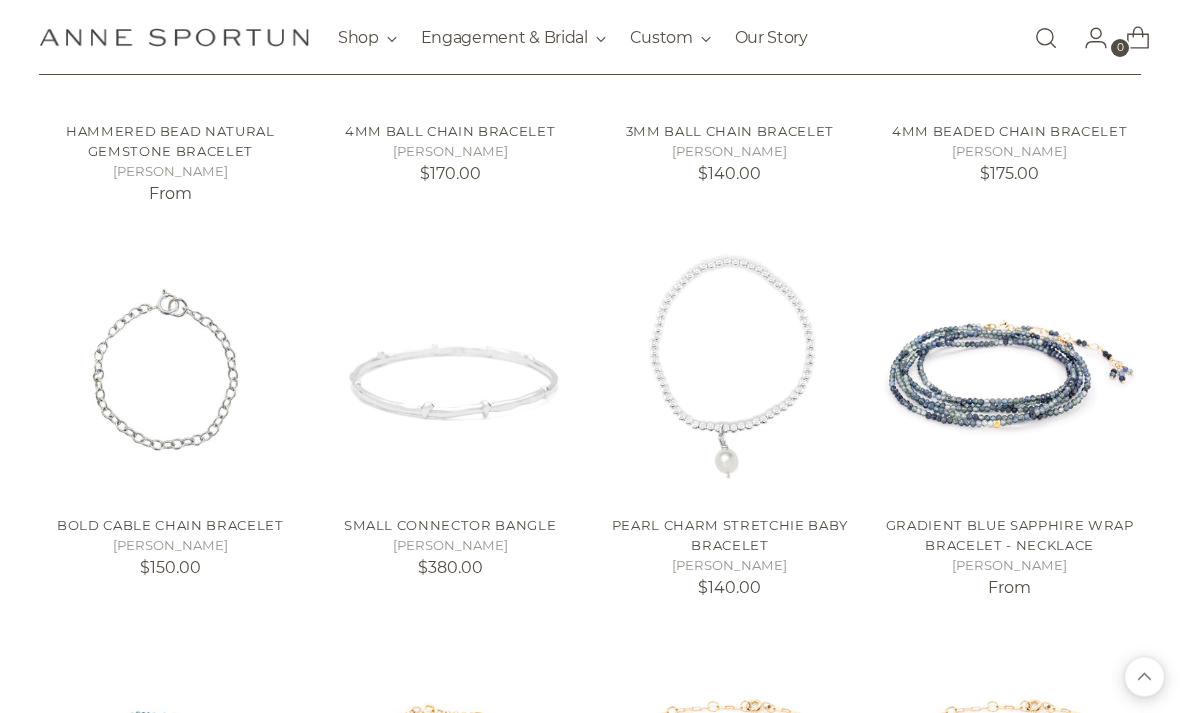 scroll, scrollTop: 1051, scrollLeft: 0, axis: vertical 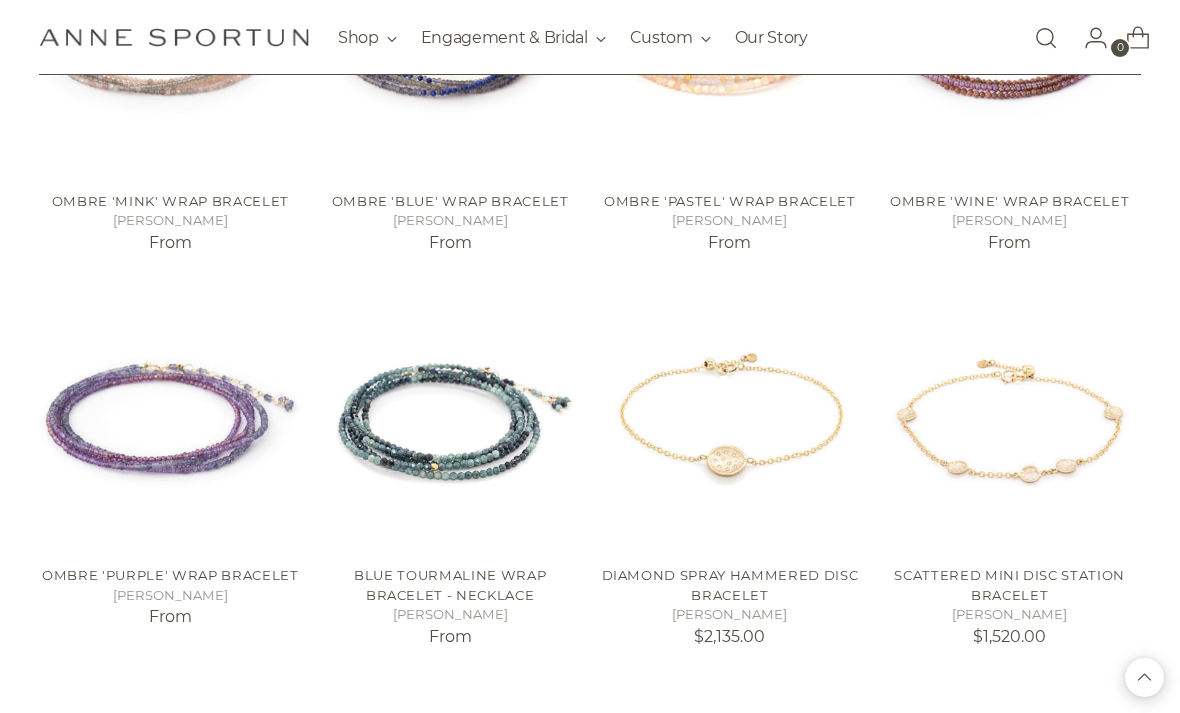 click at bounding box center [170, 418] 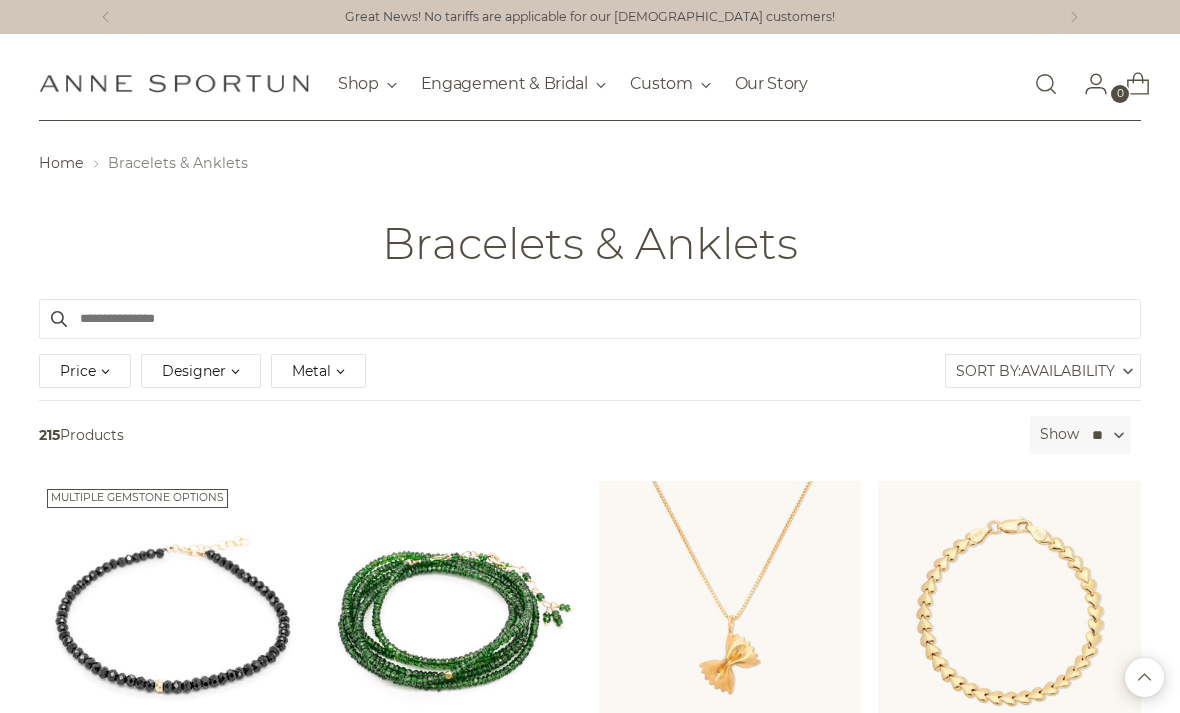 scroll, scrollTop: 4902, scrollLeft: 0, axis: vertical 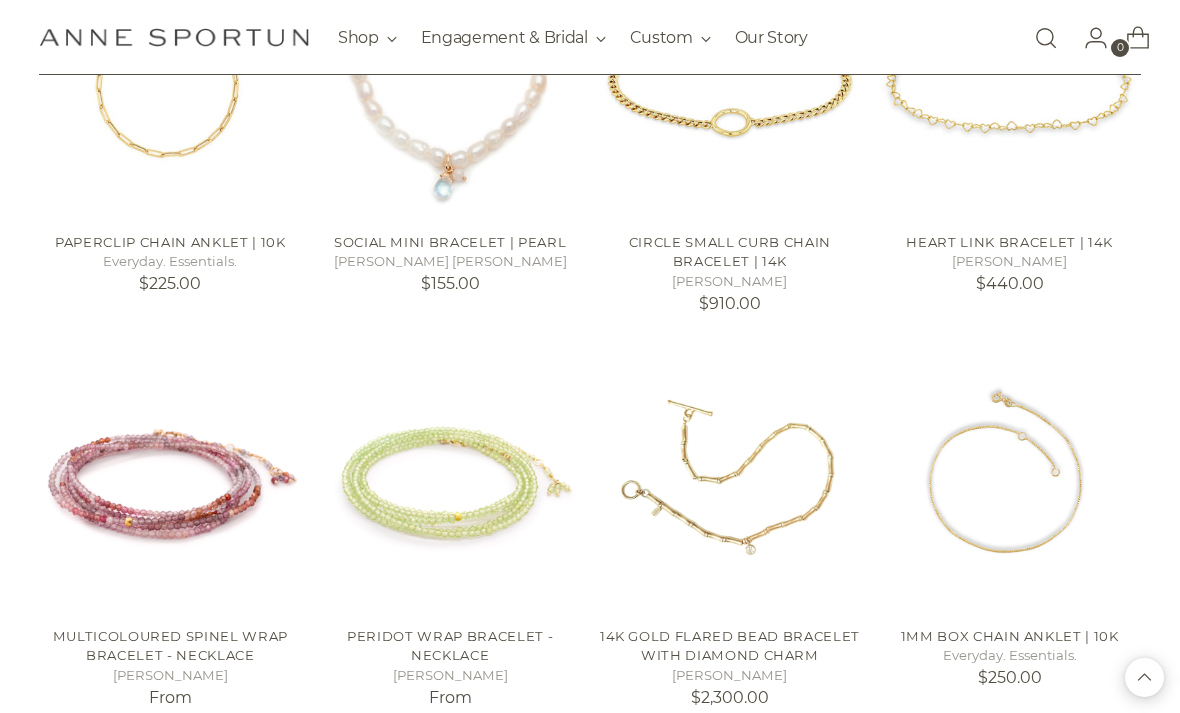 click on "Peridot Wrap Bracelet - Necklace" at bounding box center [450, 646] 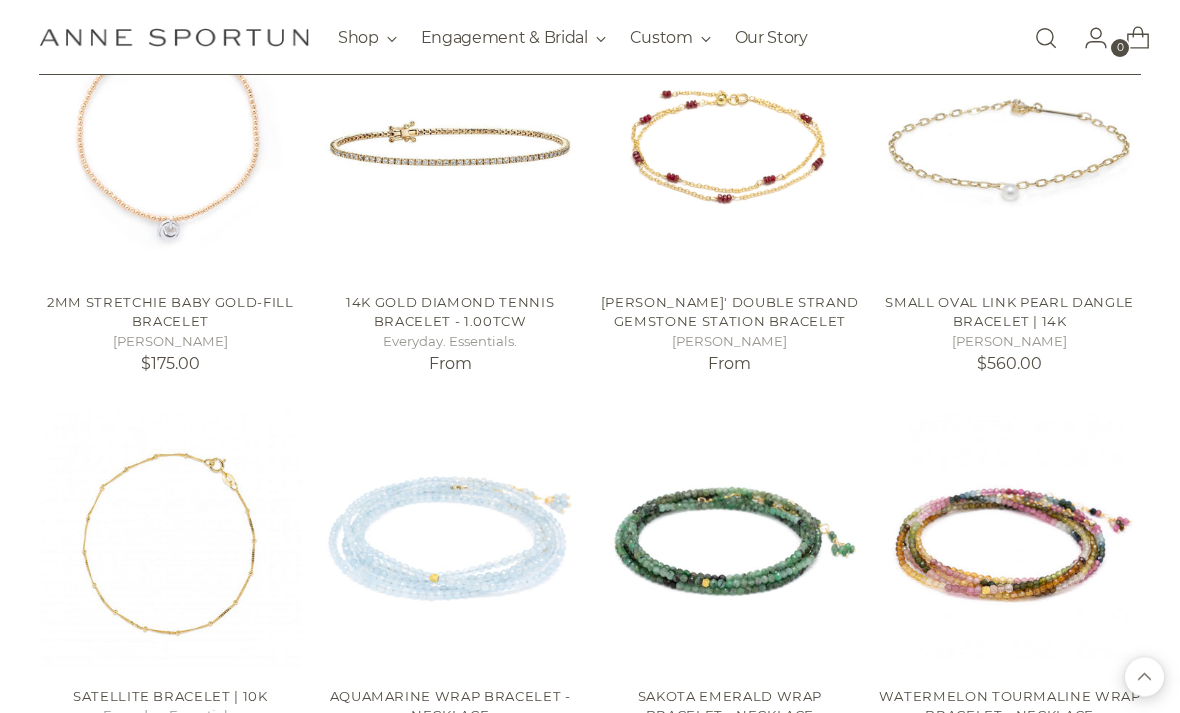 scroll, scrollTop: 10691, scrollLeft: 0, axis: vertical 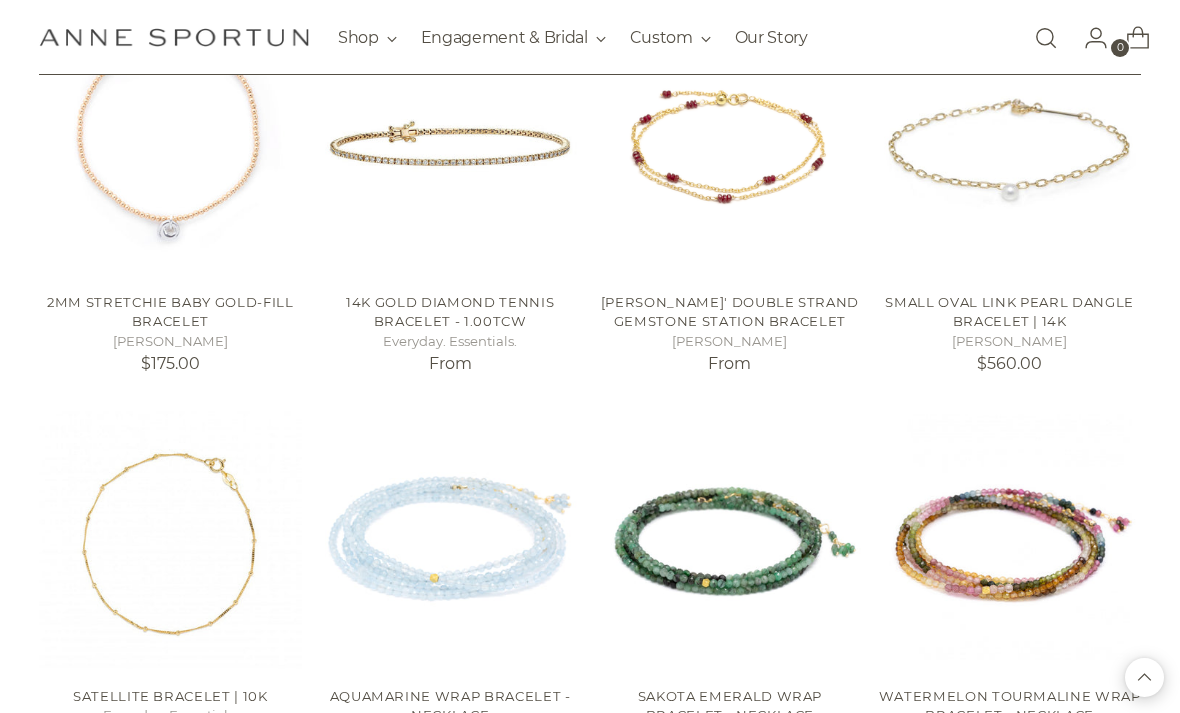 click on "Sakota Emerald Wrap Bracelet - Necklace" at bounding box center [730, 706] 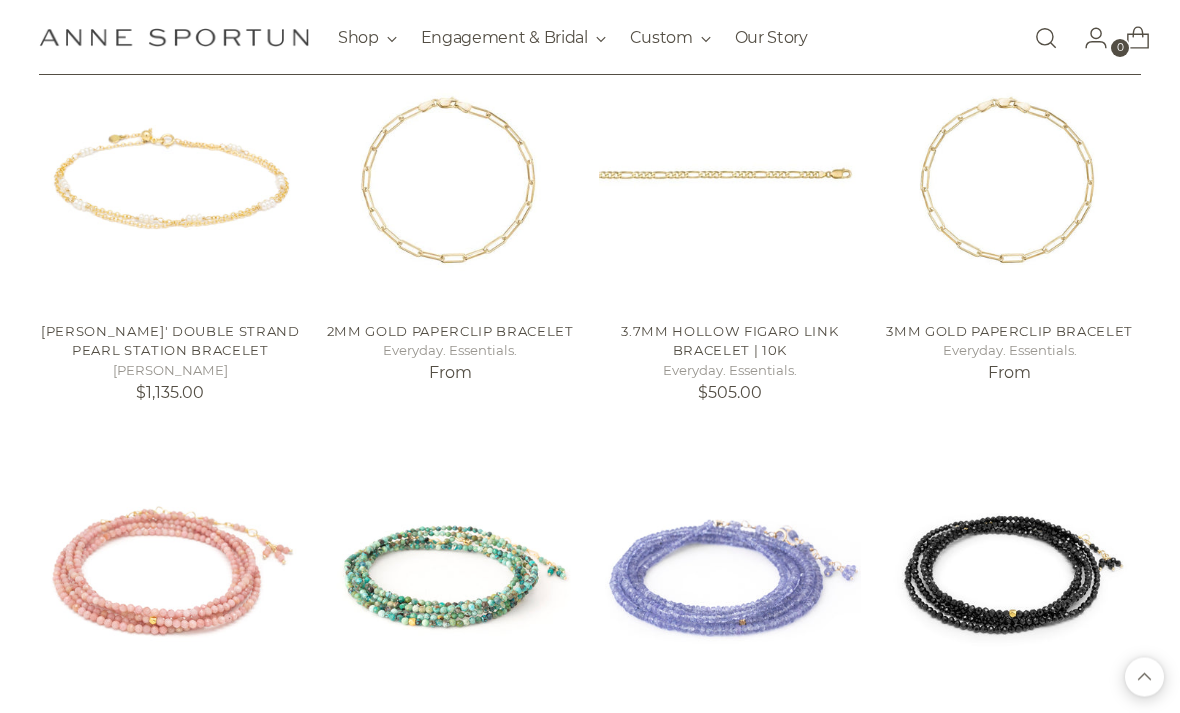 scroll, scrollTop: 11450, scrollLeft: 0, axis: vertical 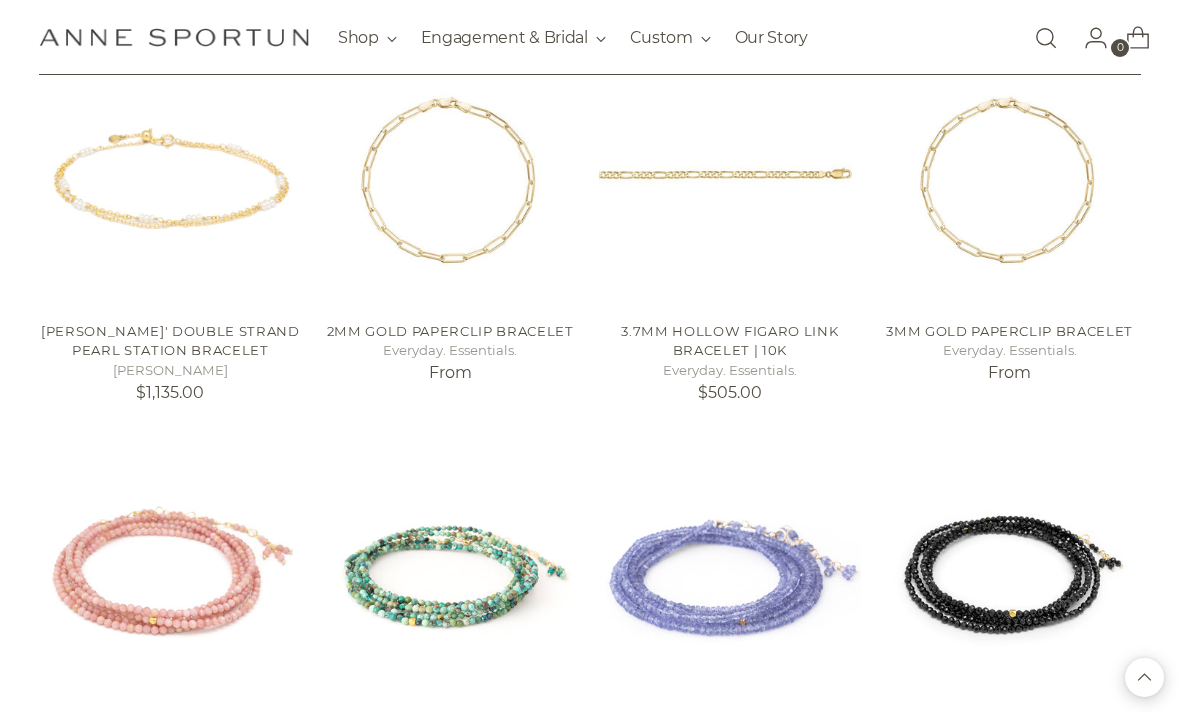 click at bounding box center [450, 568] 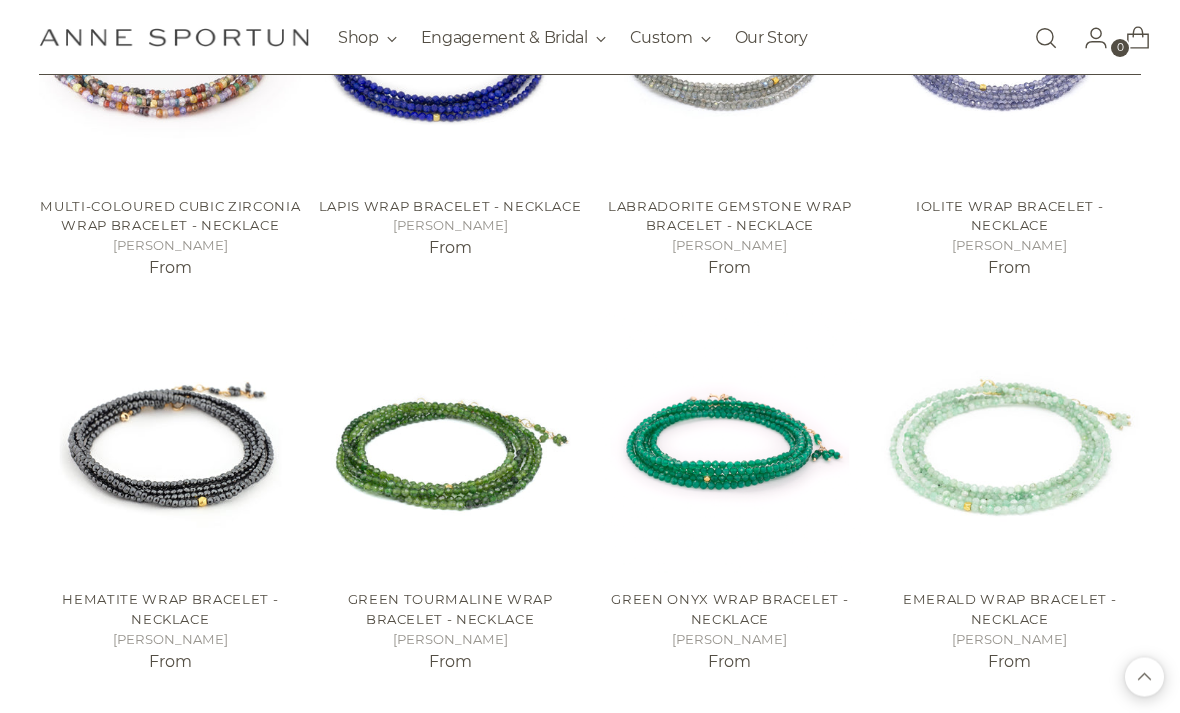 scroll, scrollTop: 13547, scrollLeft: 0, axis: vertical 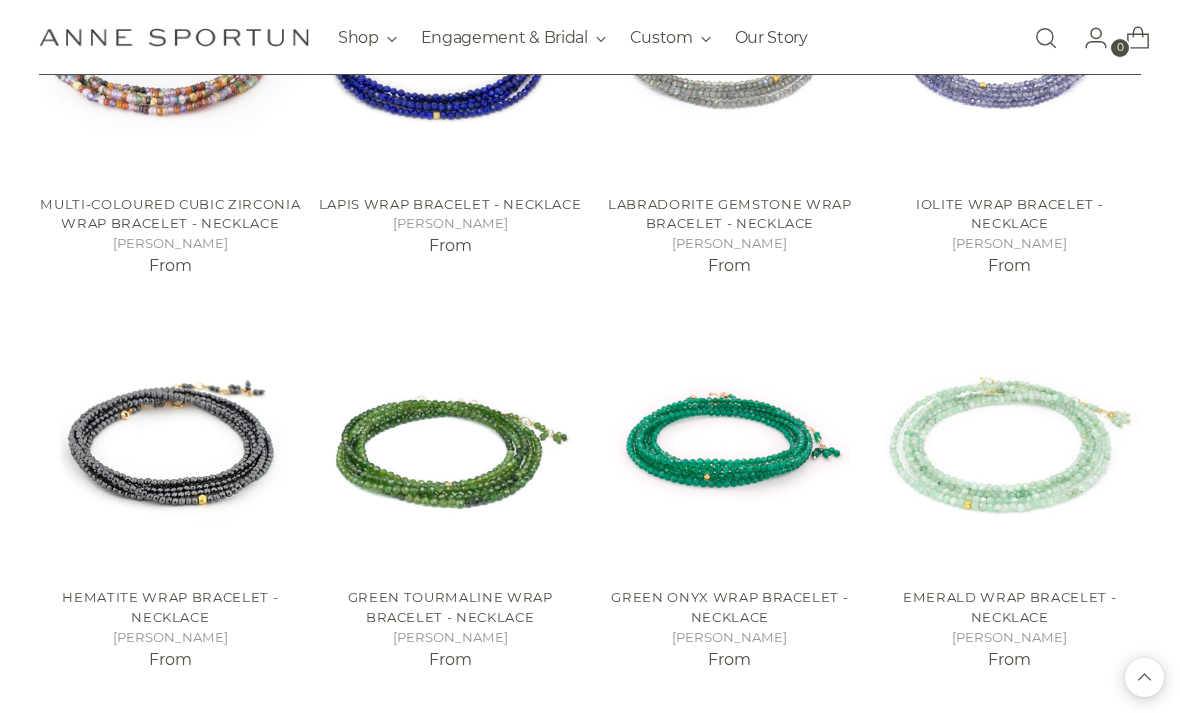 click at bounding box center [1009, 441] 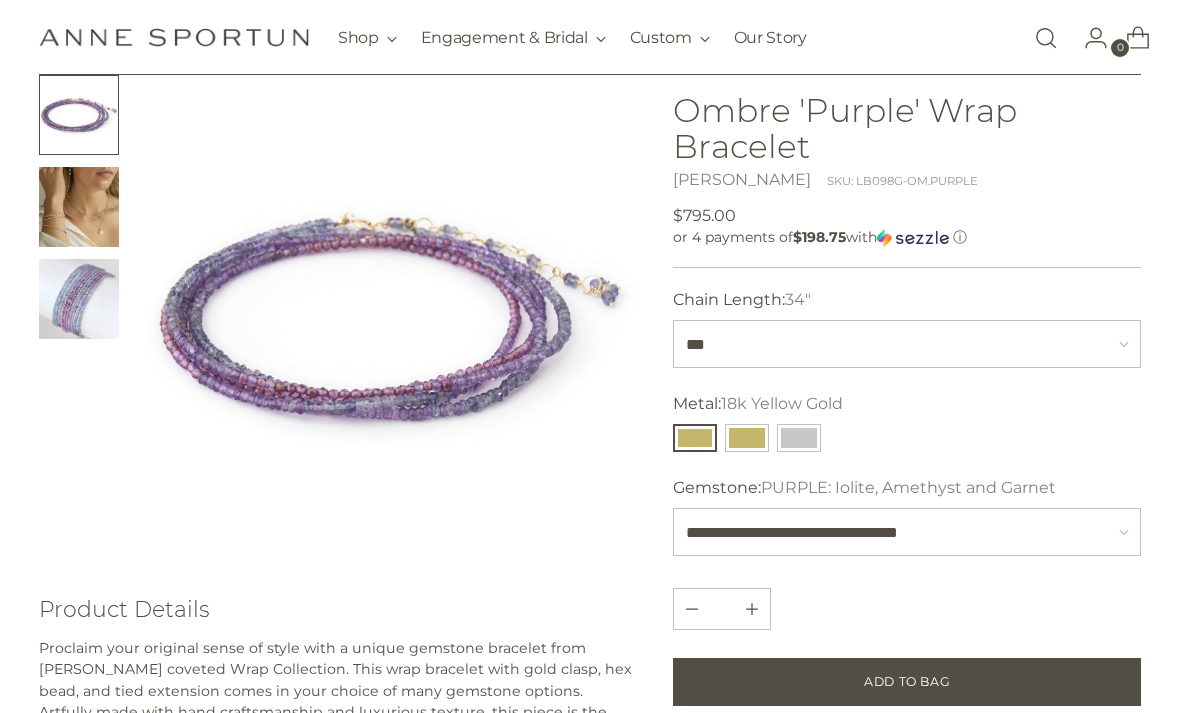 scroll, scrollTop: 127, scrollLeft: 0, axis: vertical 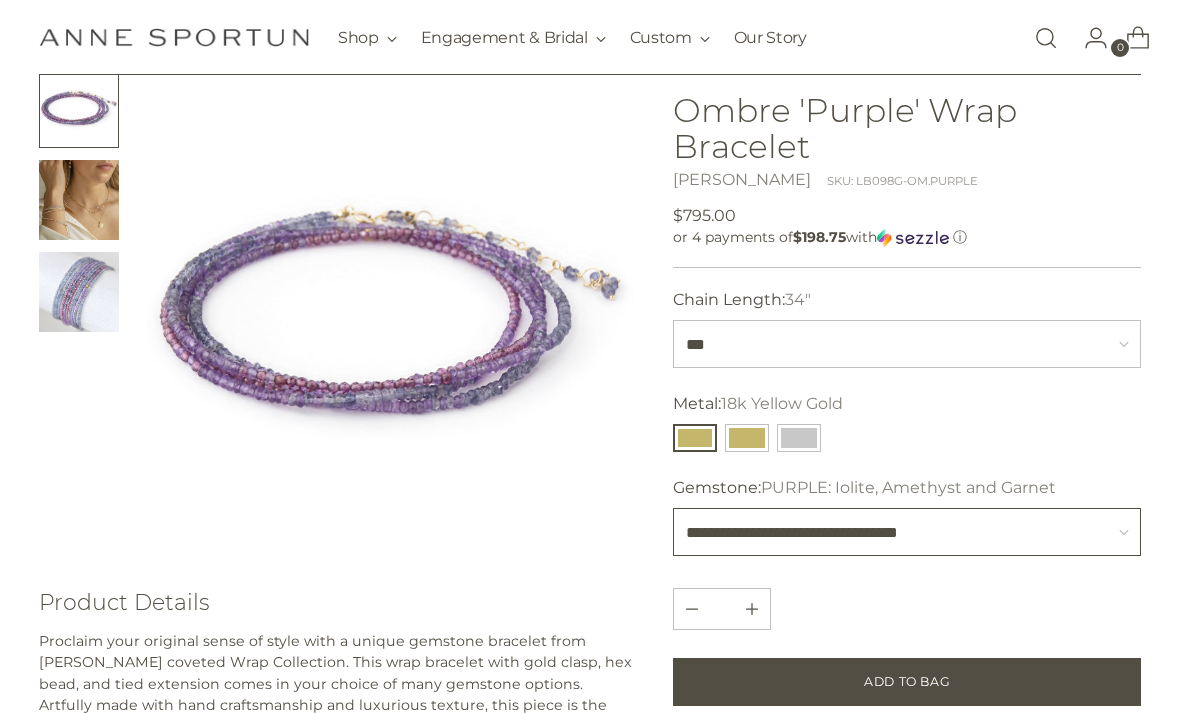 click on "**********" at bounding box center [907, 533] 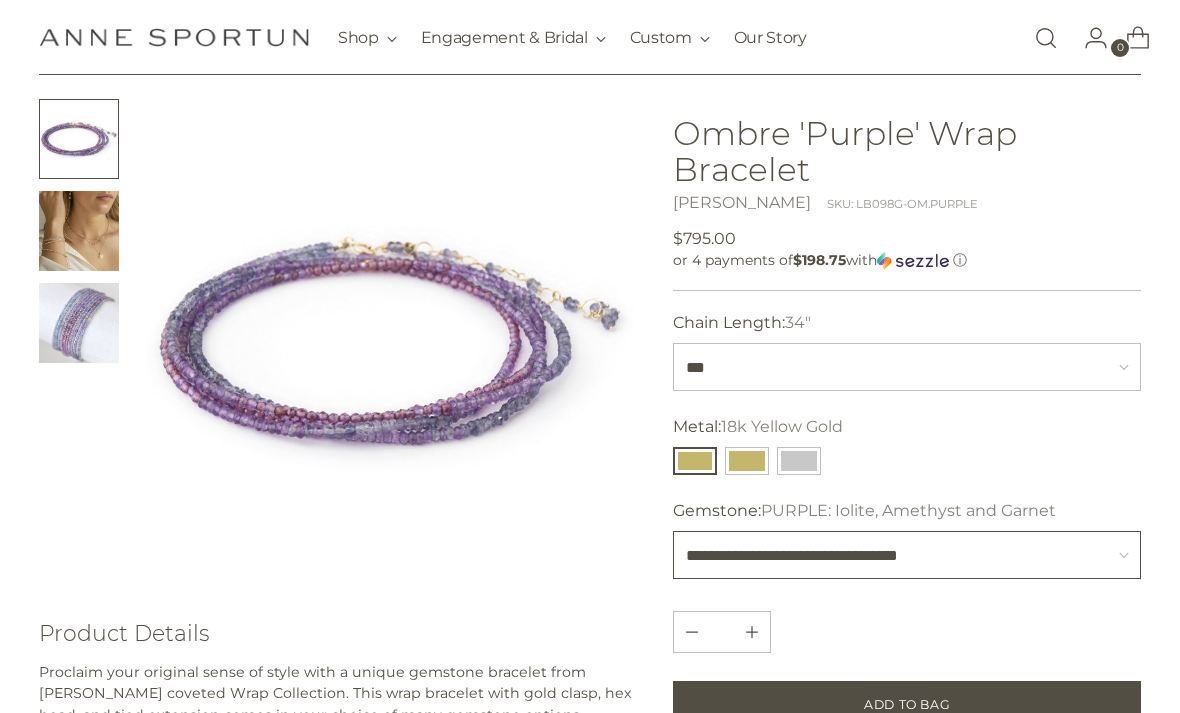 scroll, scrollTop: 0, scrollLeft: 0, axis: both 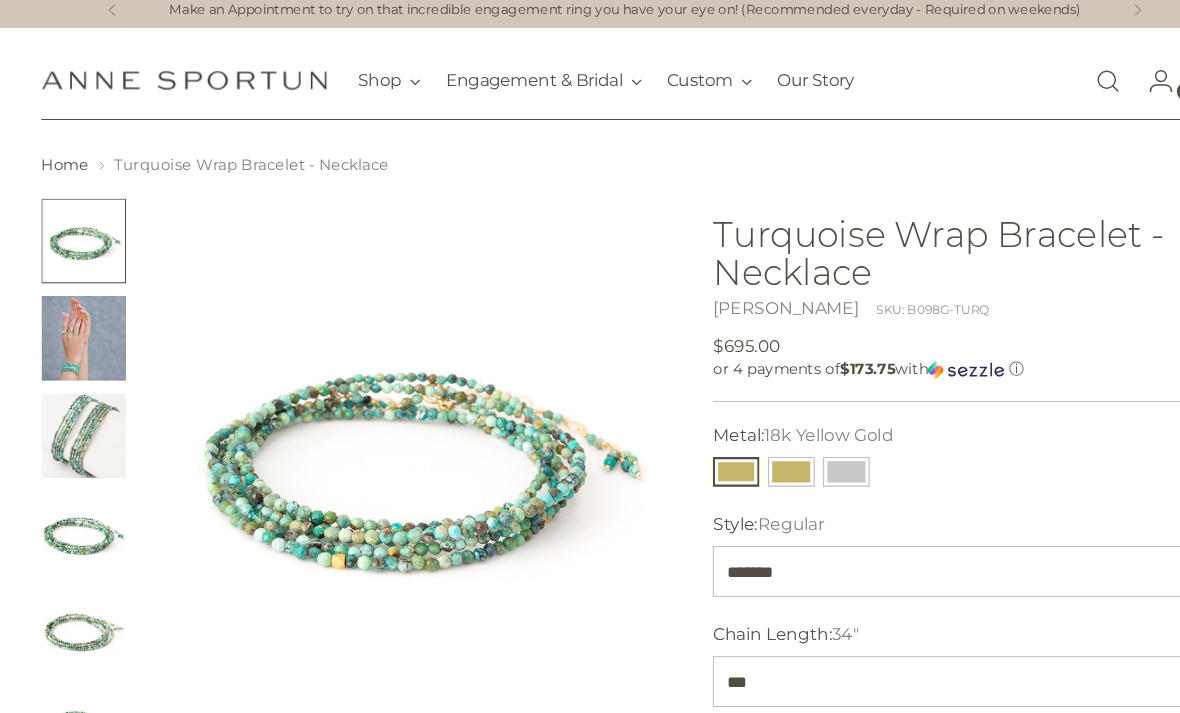 click at bounding box center (79, 419) 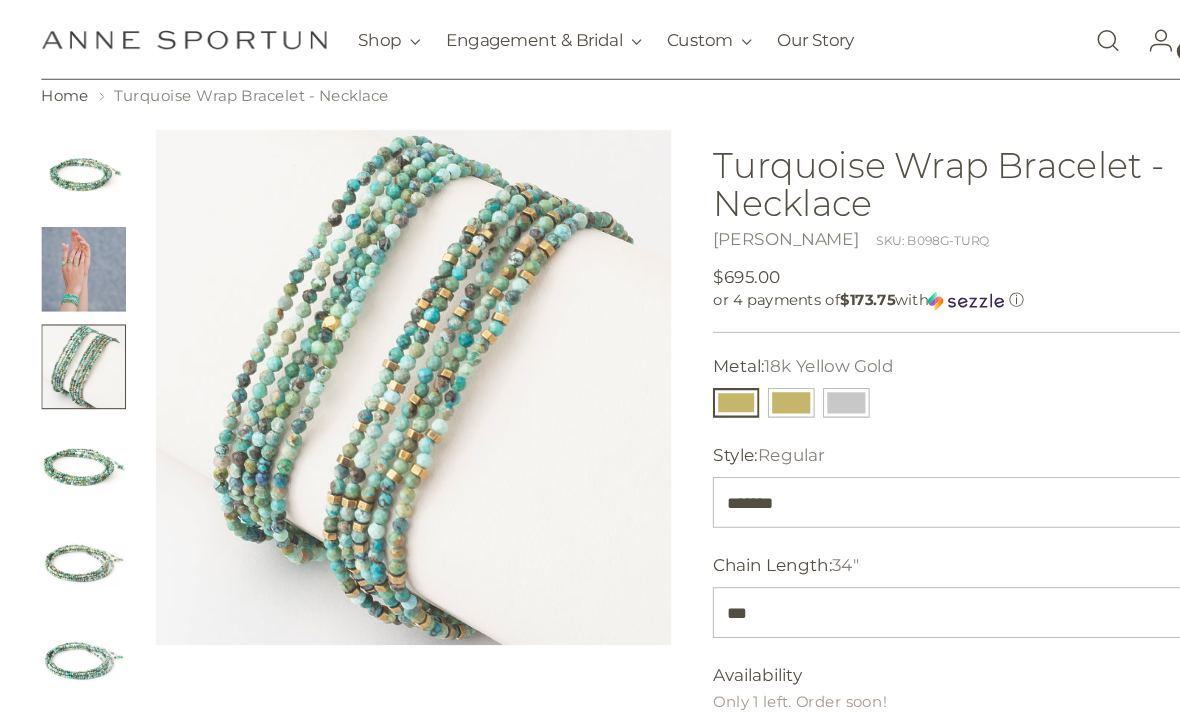scroll, scrollTop: 74, scrollLeft: 0, axis: vertical 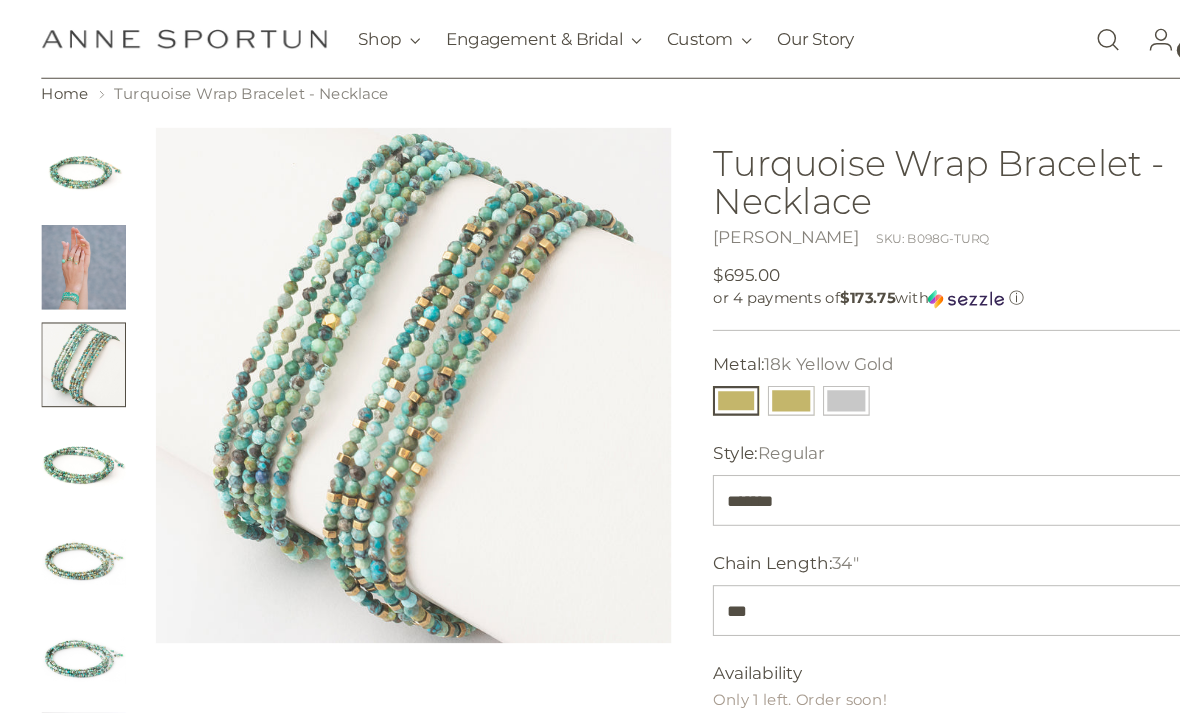 click at bounding box center [747, 379] 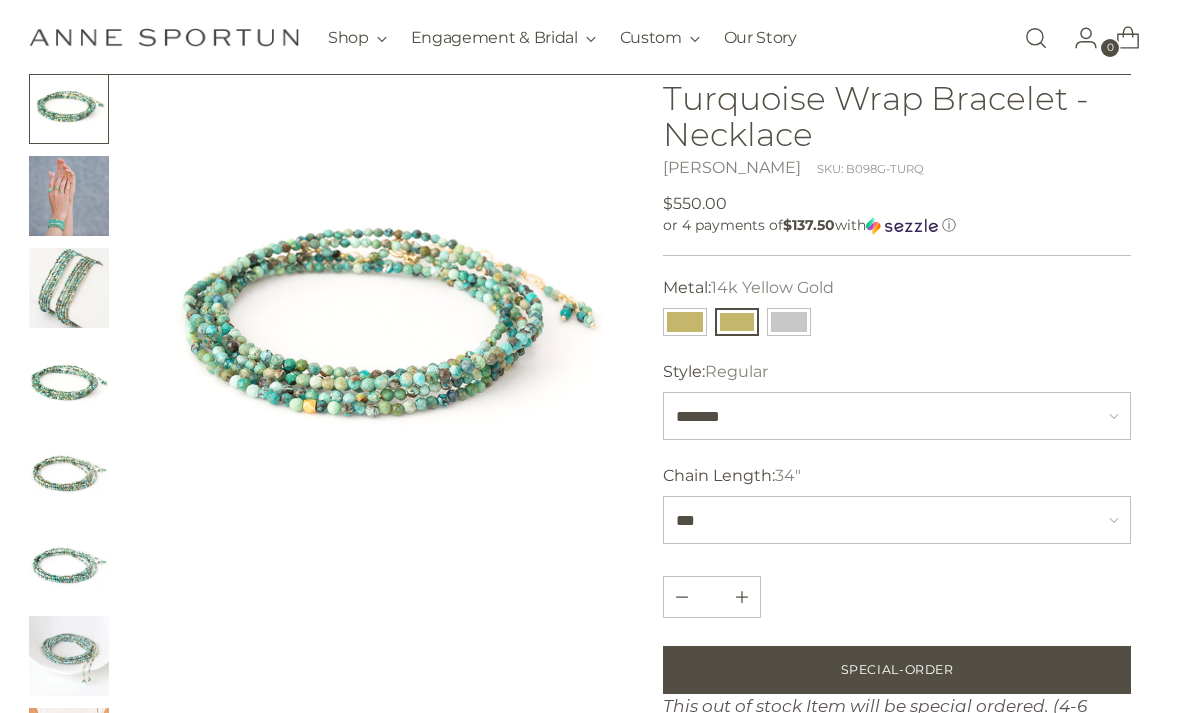 scroll, scrollTop: 139, scrollLeft: 0, axis: vertical 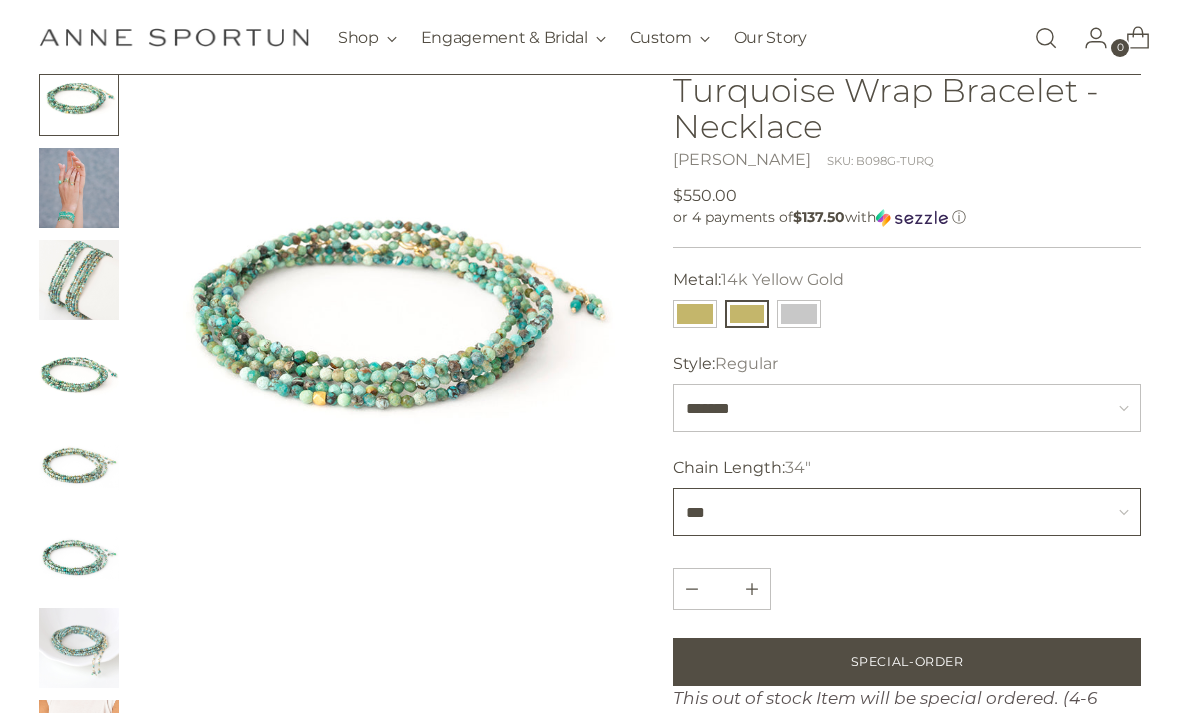click on "*** *** ***" at bounding box center (907, 512) 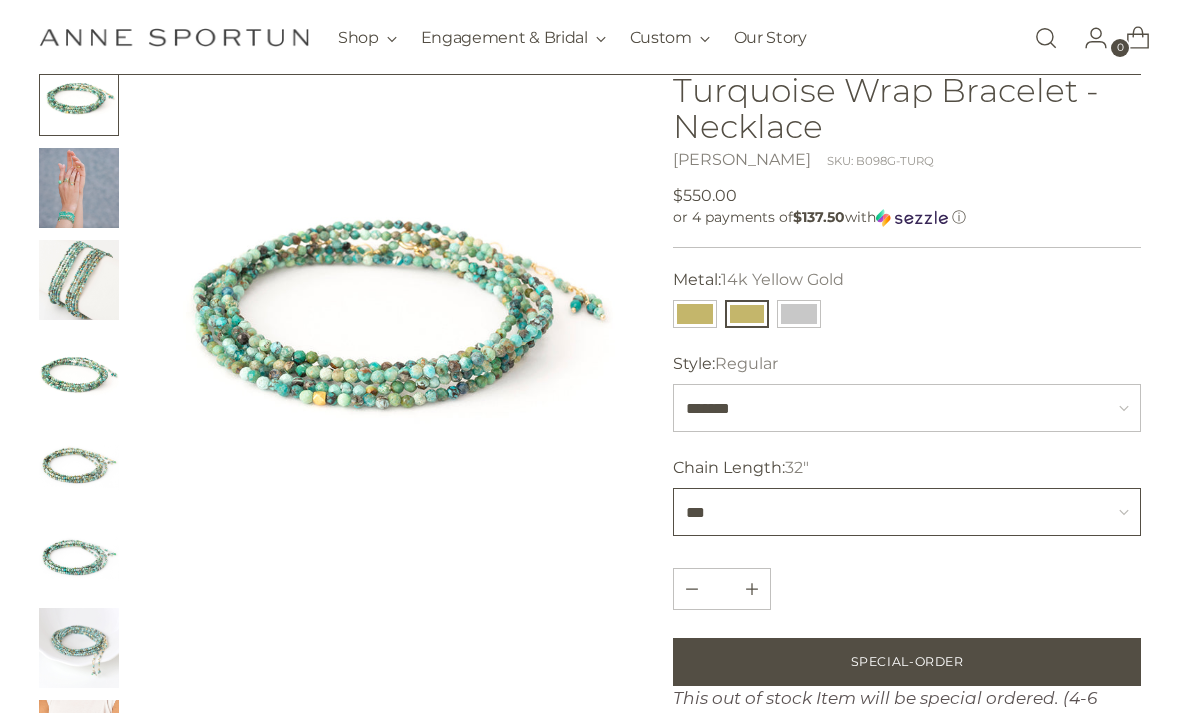 click on "*** *** ***" at bounding box center (907, 512) 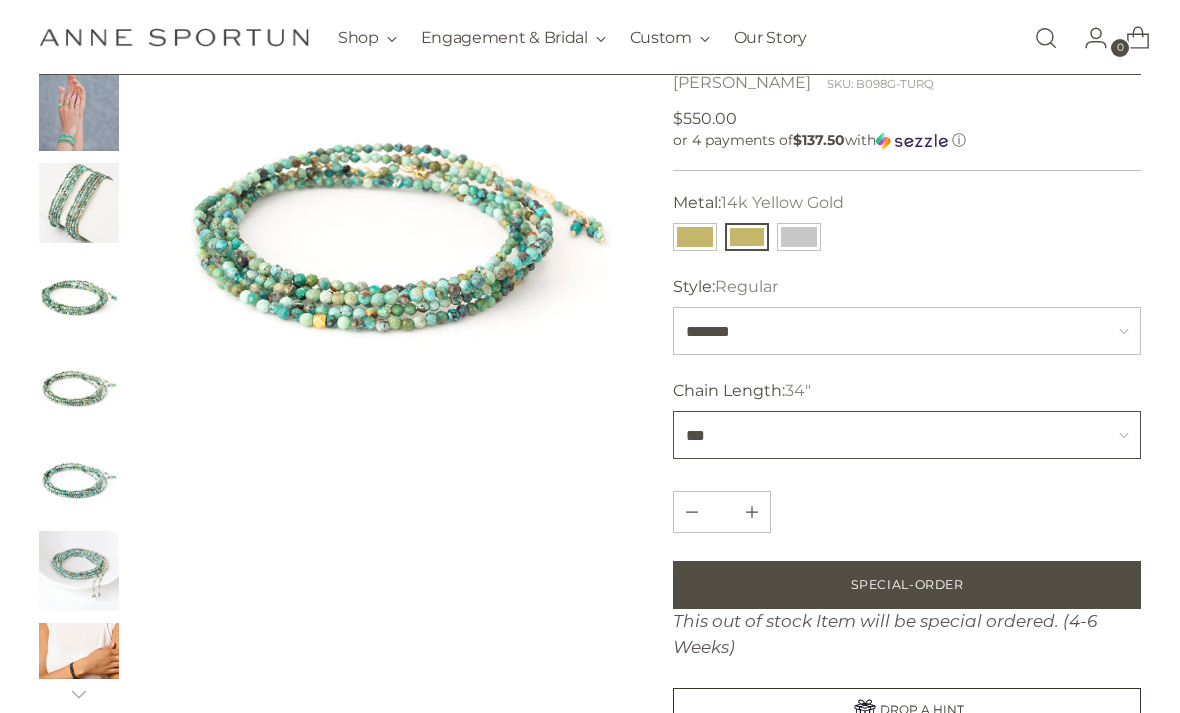 scroll, scrollTop: 219, scrollLeft: 0, axis: vertical 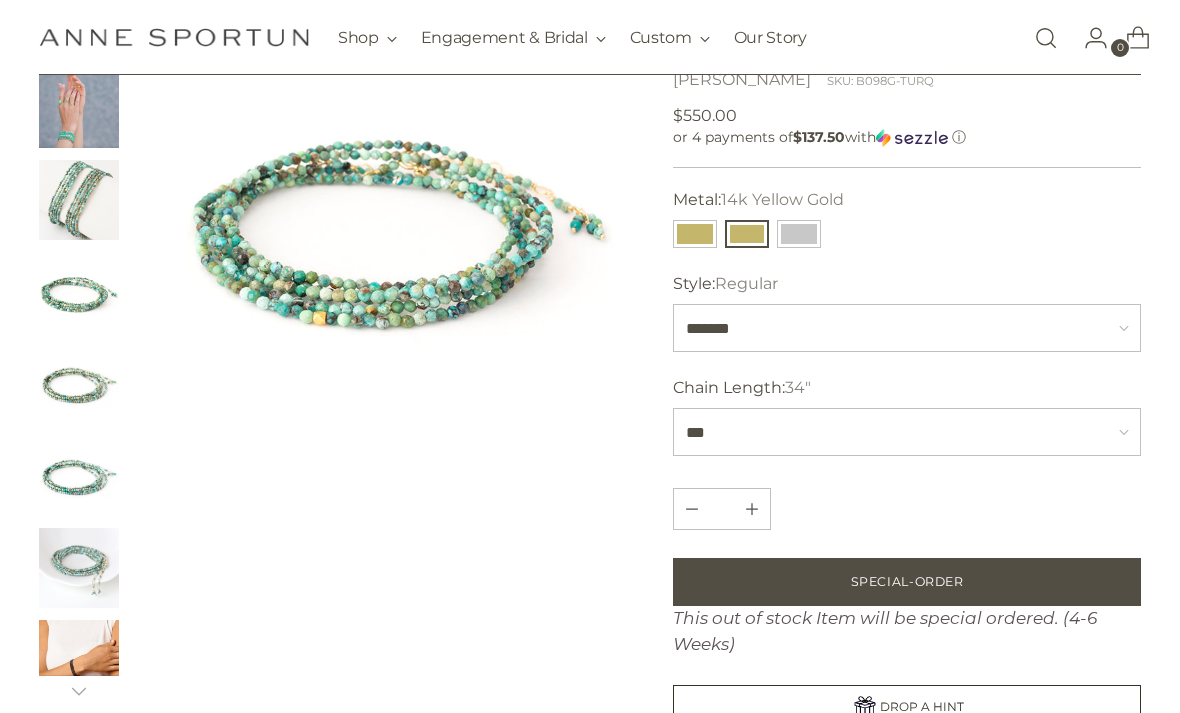 click at bounding box center (79, 660) 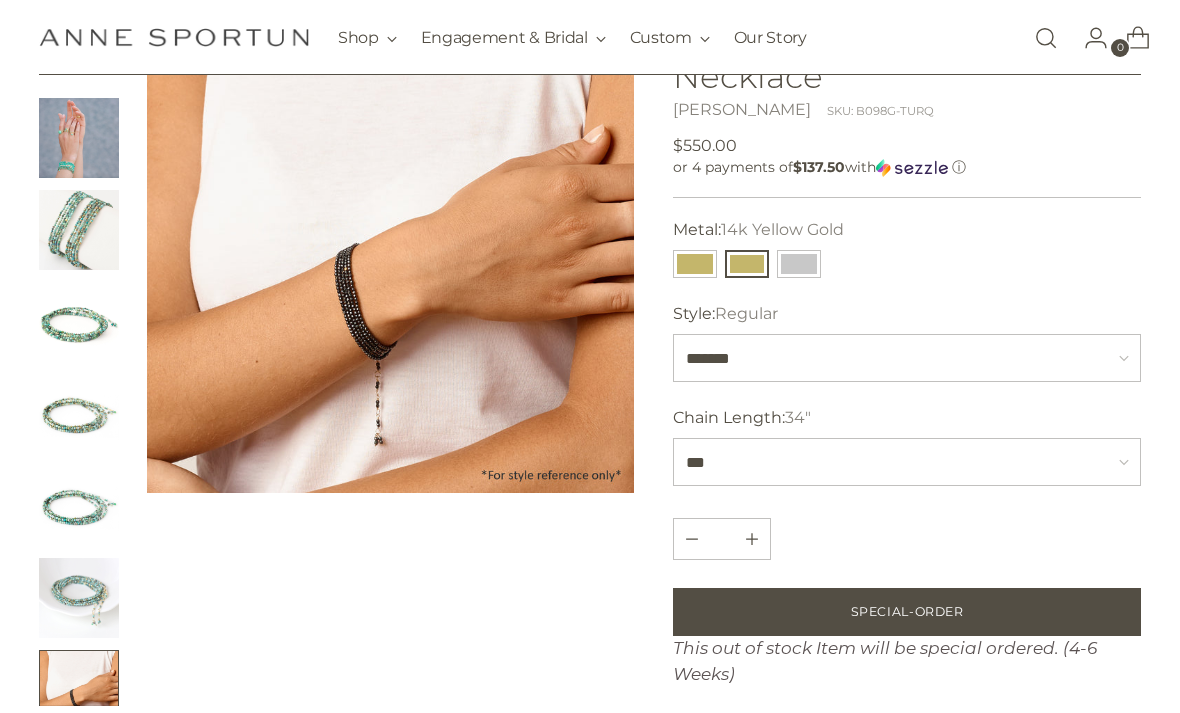 scroll, scrollTop: 188, scrollLeft: 0, axis: vertical 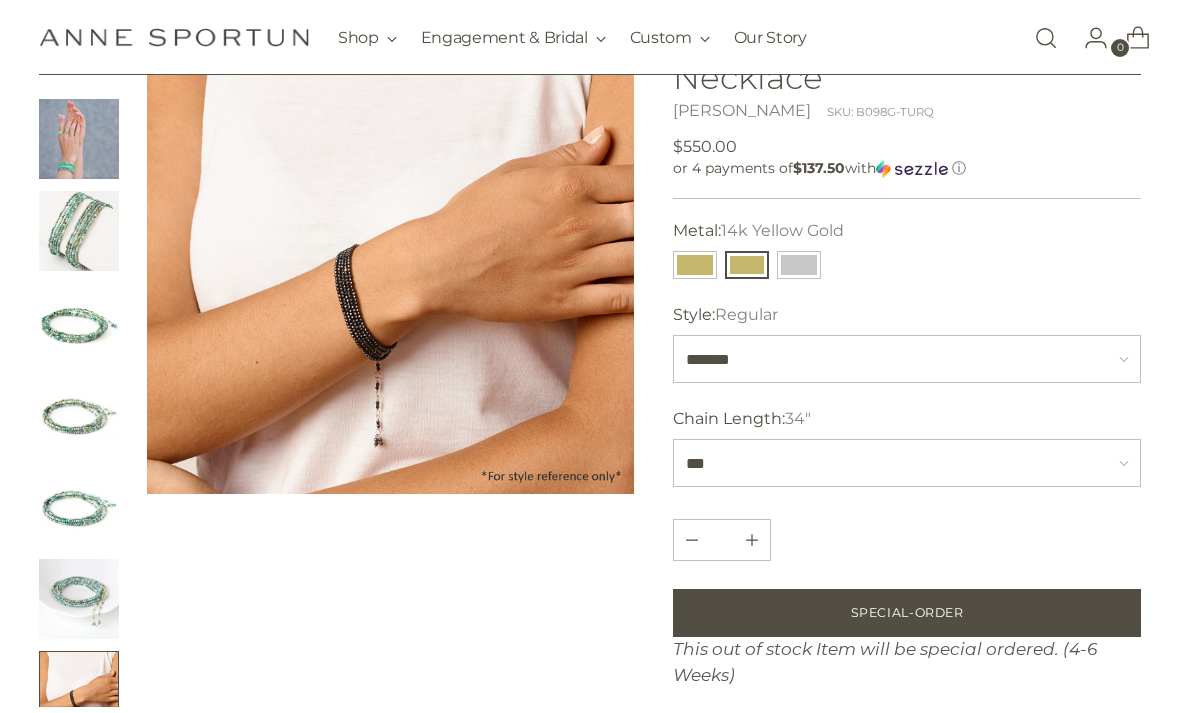 click at bounding box center (79, 599) 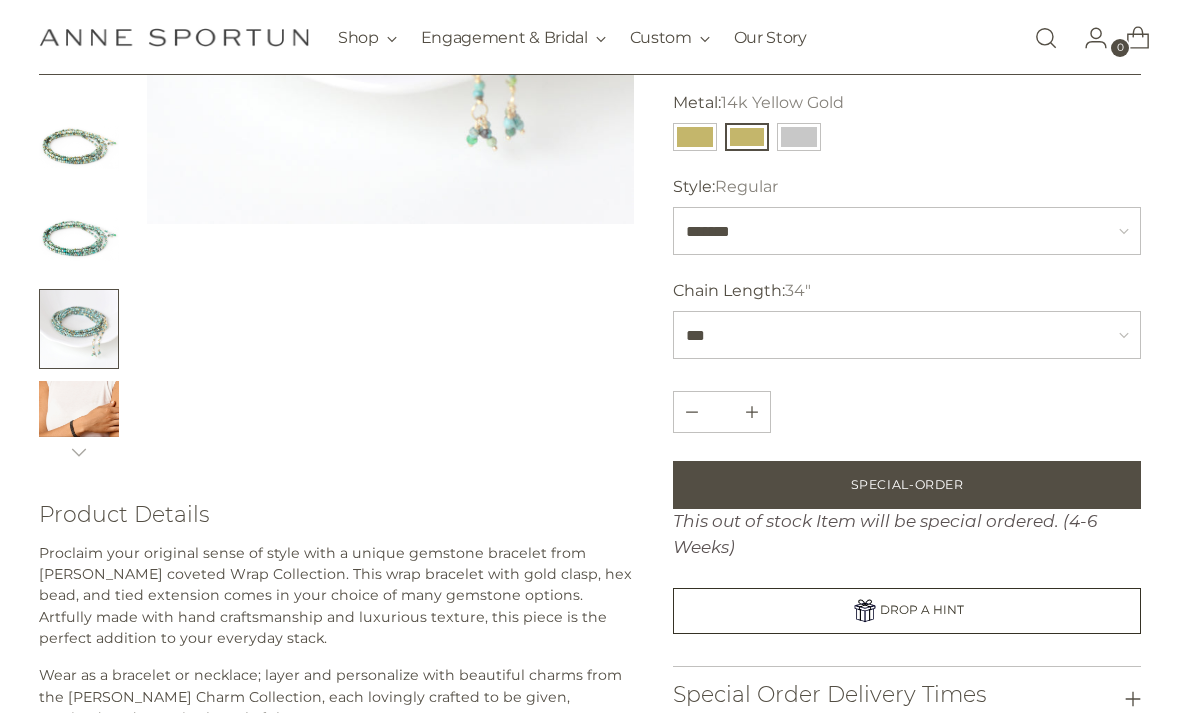 scroll, scrollTop: 448, scrollLeft: 0, axis: vertical 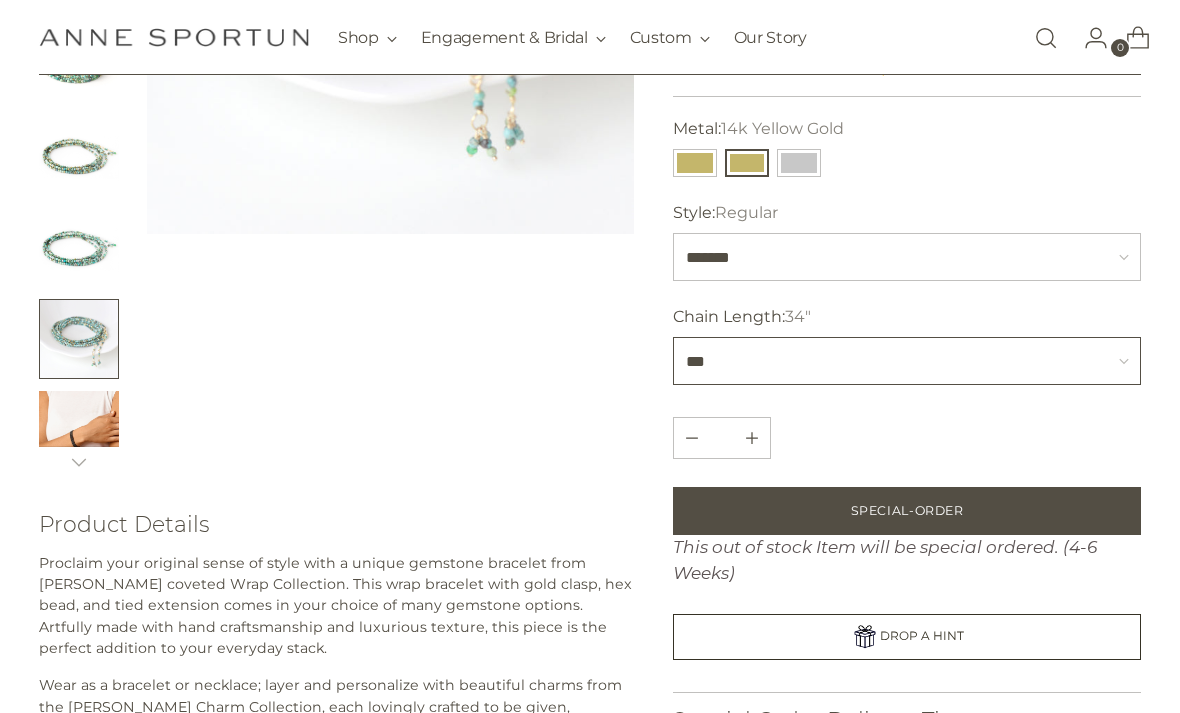 click on "*** *** ***" at bounding box center [907, 362] 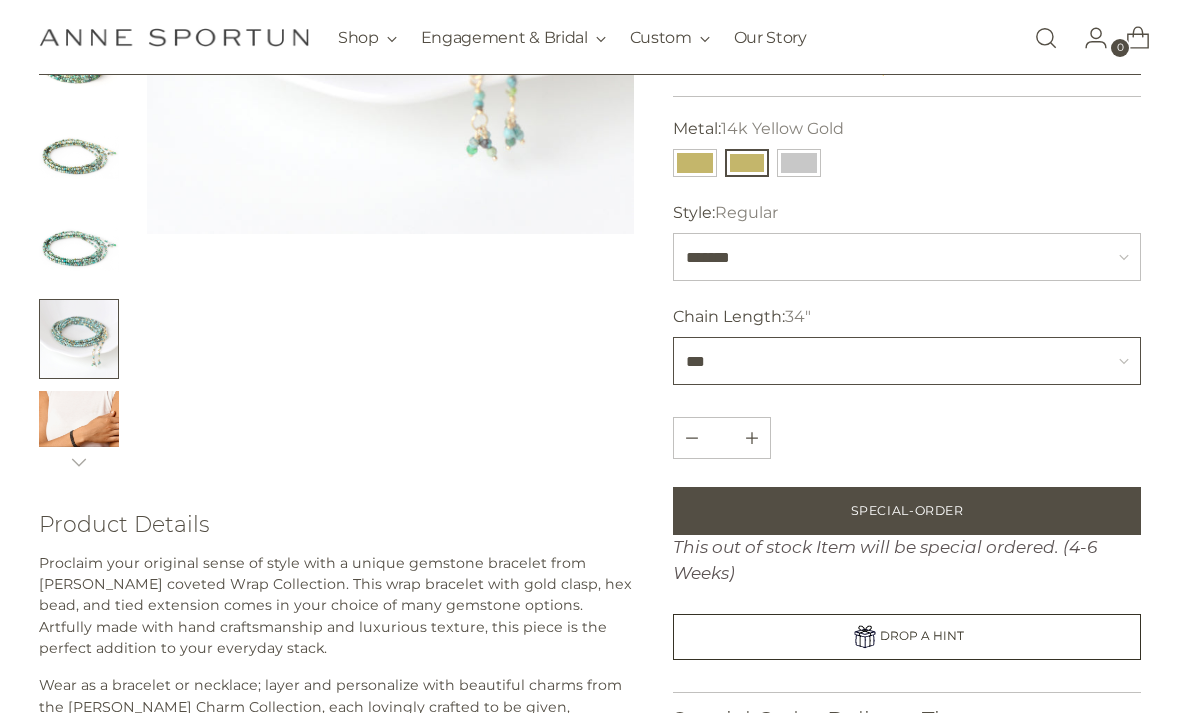 select on "***" 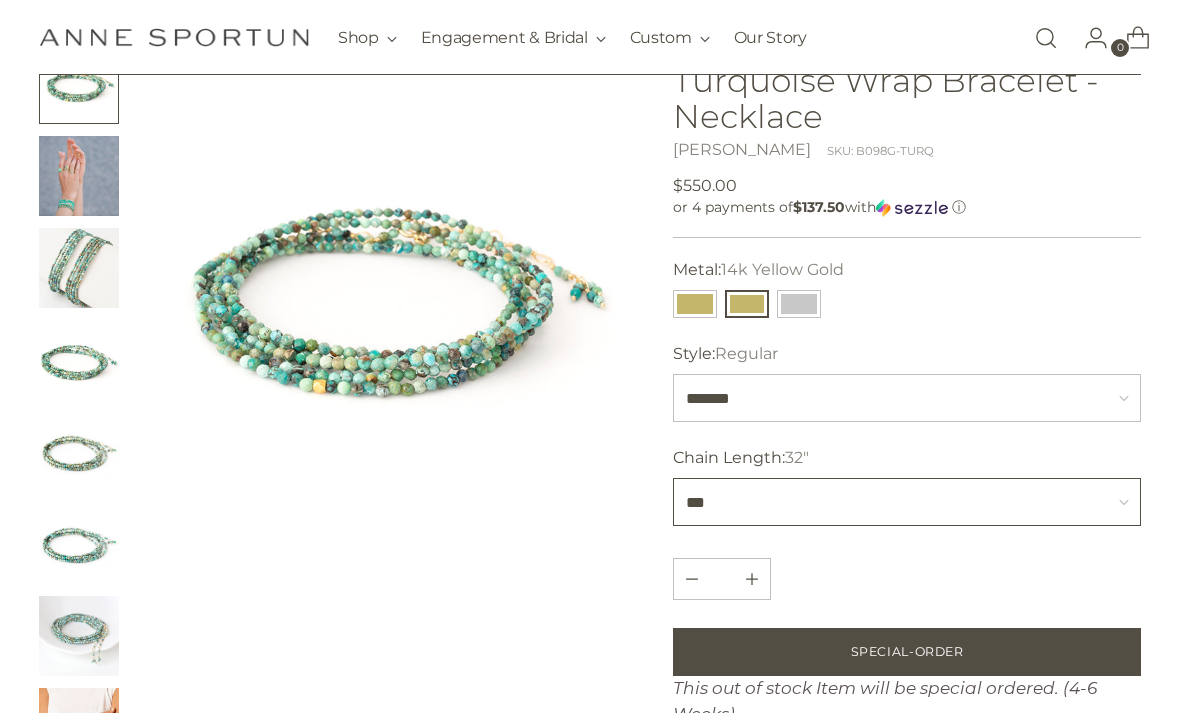 scroll, scrollTop: 155, scrollLeft: 0, axis: vertical 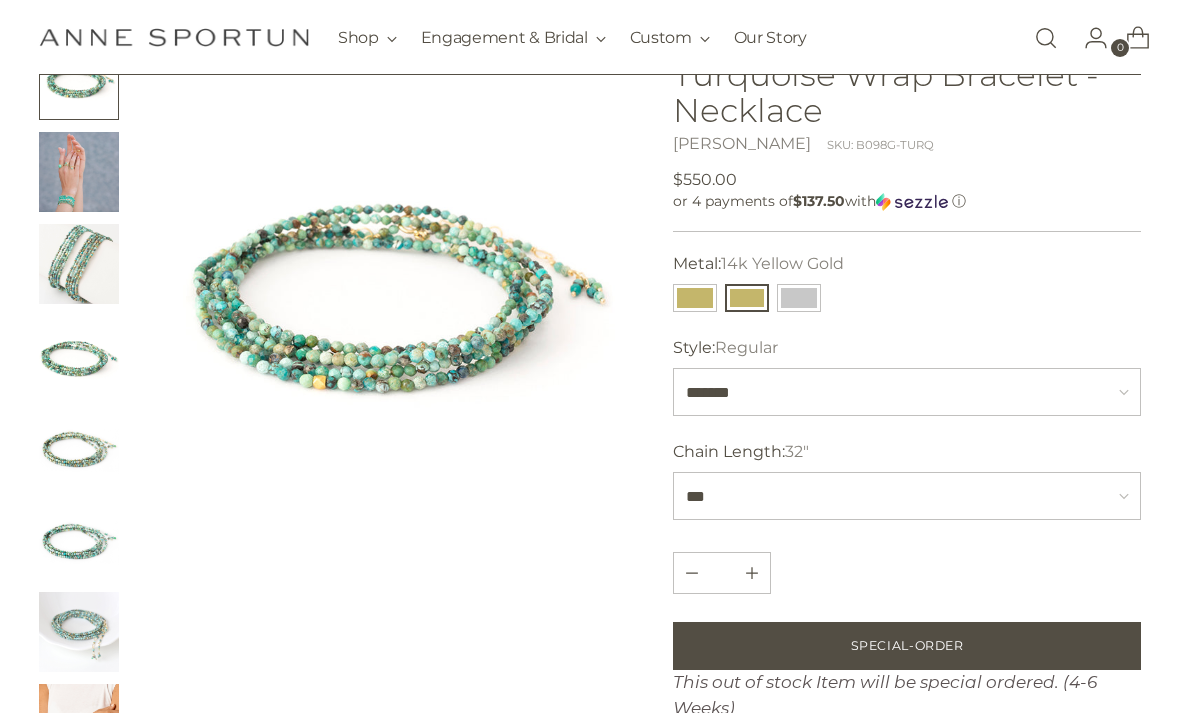 click on "Special-Order" at bounding box center [907, 646] 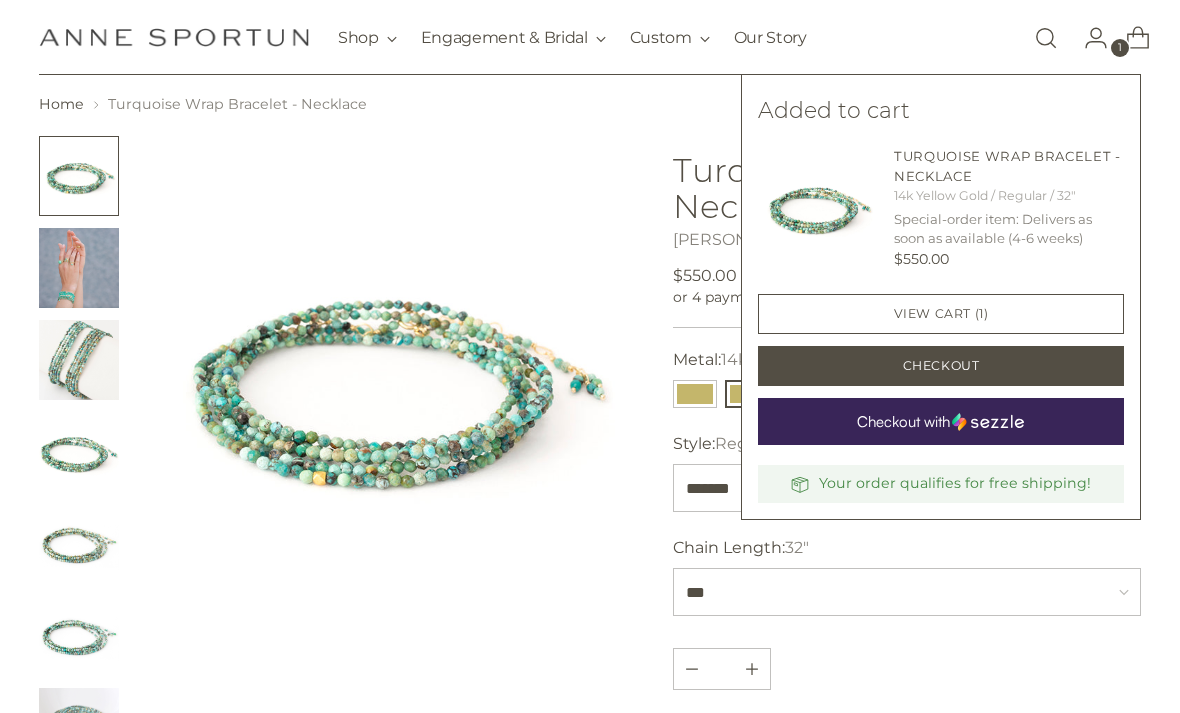 scroll, scrollTop: 0, scrollLeft: 0, axis: both 